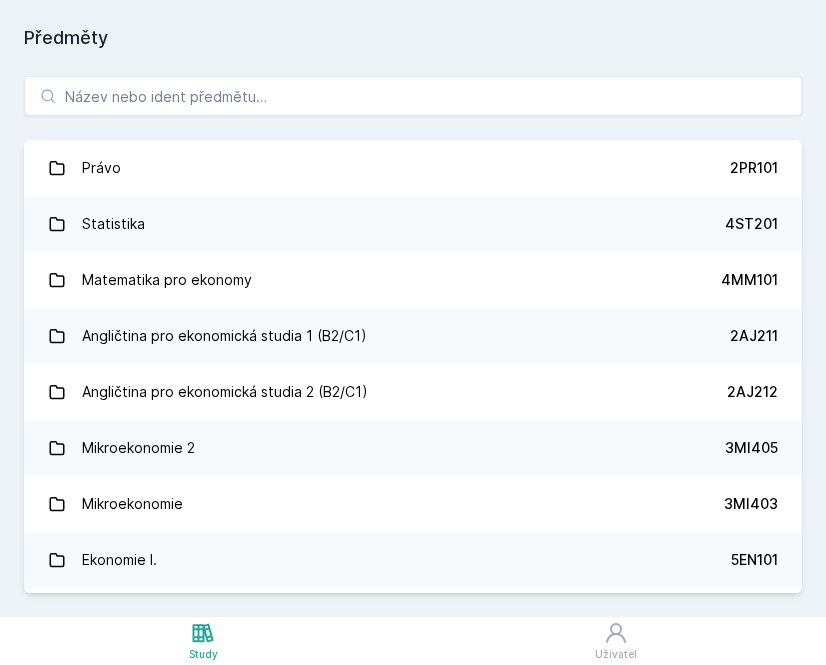 scroll, scrollTop: 0, scrollLeft: 0, axis: both 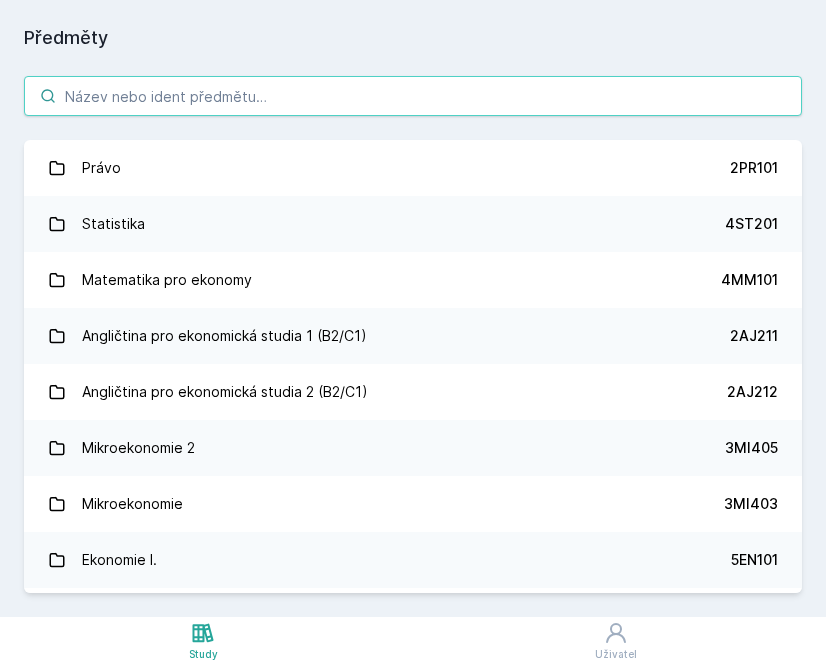 click at bounding box center (413, 96) 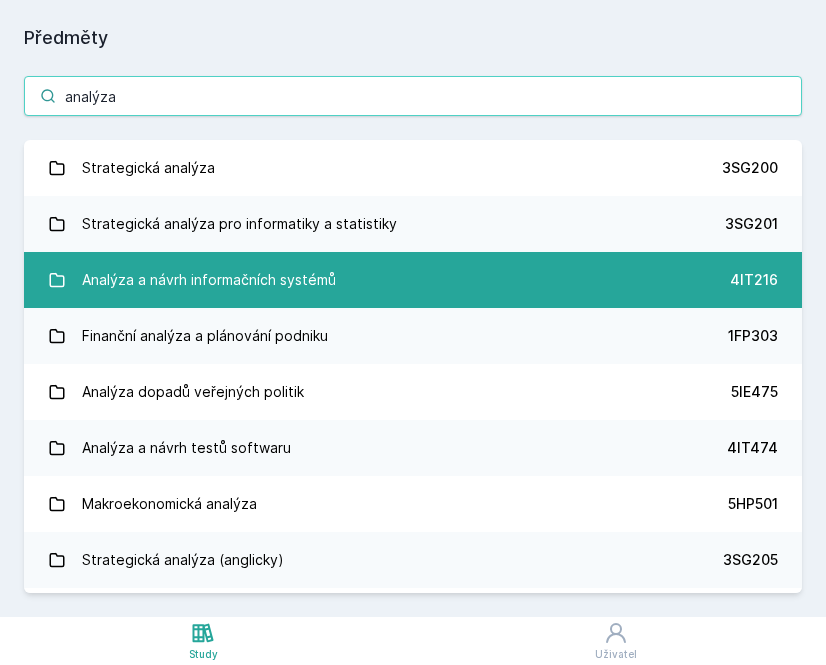type on "analýza" 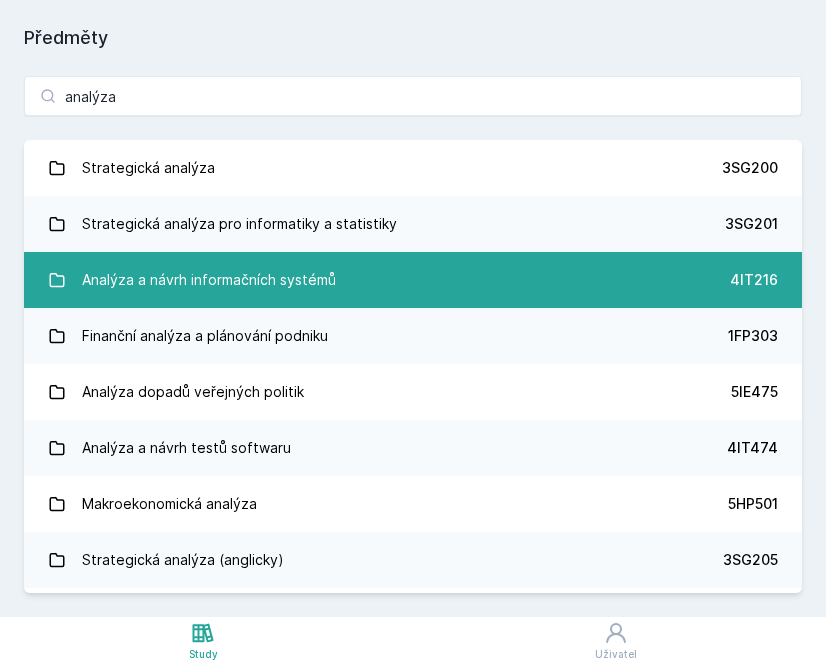 click on "Analýza a návrh informačních systémů   4IT216" at bounding box center [413, 280] 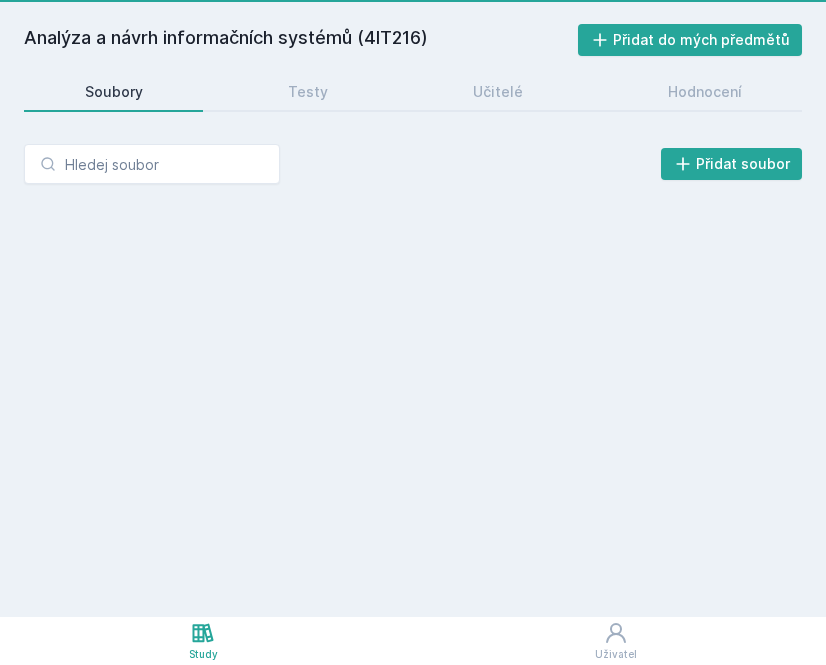 click on "Analýza a návrh informačních systémů (4IT216)
Přidat do mých předmětů
Soubory
Testy
Učitelé
Hodnocení
Přidat soubor" at bounding box center [413, 308] 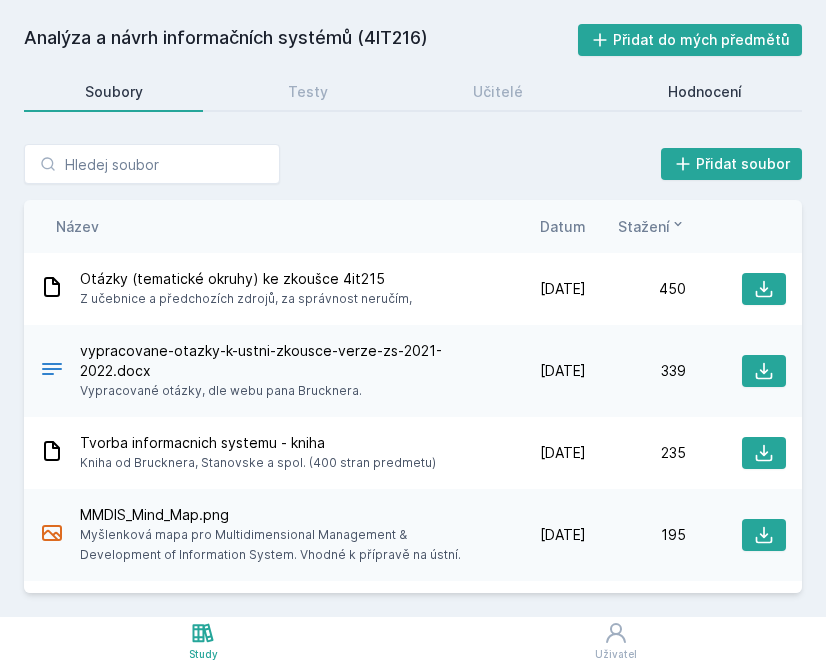 click on "Hodnocení" at bounding box center [705, 92] 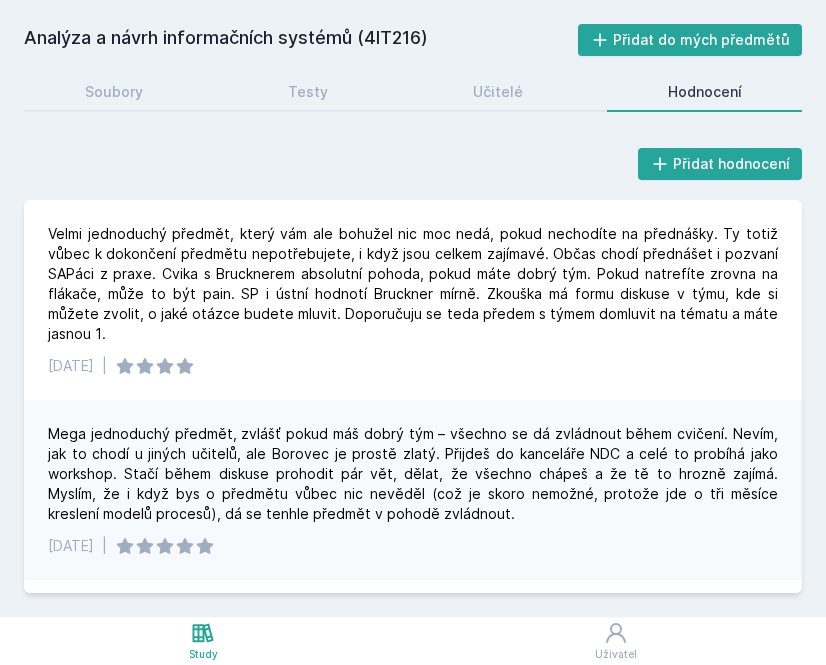 scroll, scrollTop: 0, scrollLeft: 0, axis: both 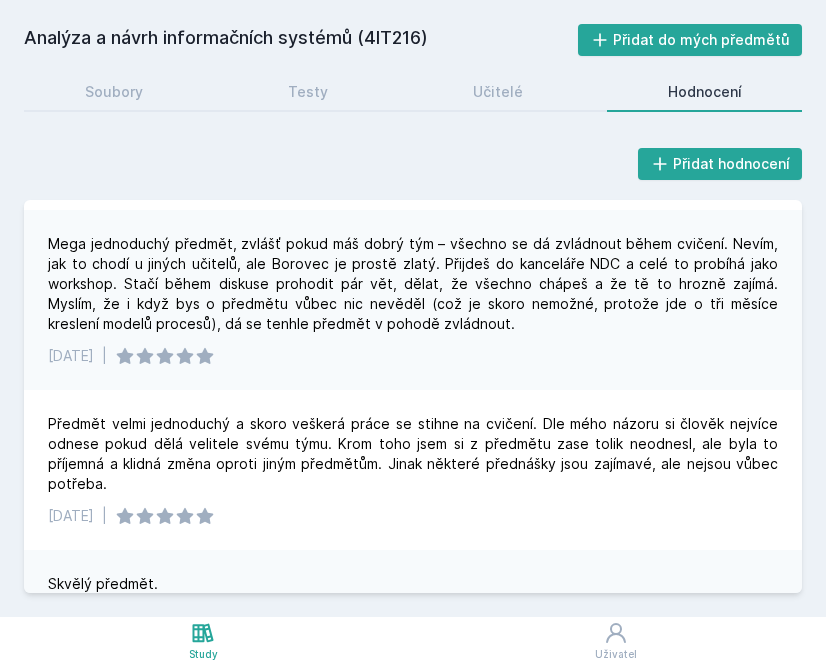 click on "Mega jednoduchý předmět, zvlášť pokud máš dobrý tým – všechno se dá zvládnout během cvičení. Nevím, jak to chodí u jiných učitelů, ale Borovec je prostě zlatý. Přijdeš do kanceláře NDC a celé to probíhá jako workshop. Stačí během diskuse prohodit pár vět, dělat, že všechno chápeš a že tě to hrozně zajímá. Myslím, že i když bys o předmětu vůbec nic nevěděl (což je skoro nemožné, protože jde o tři měsíce kreslení modelů procesů), dá se tenhle předmět v pohodě zvládnout." at bounding box center [413, 284] 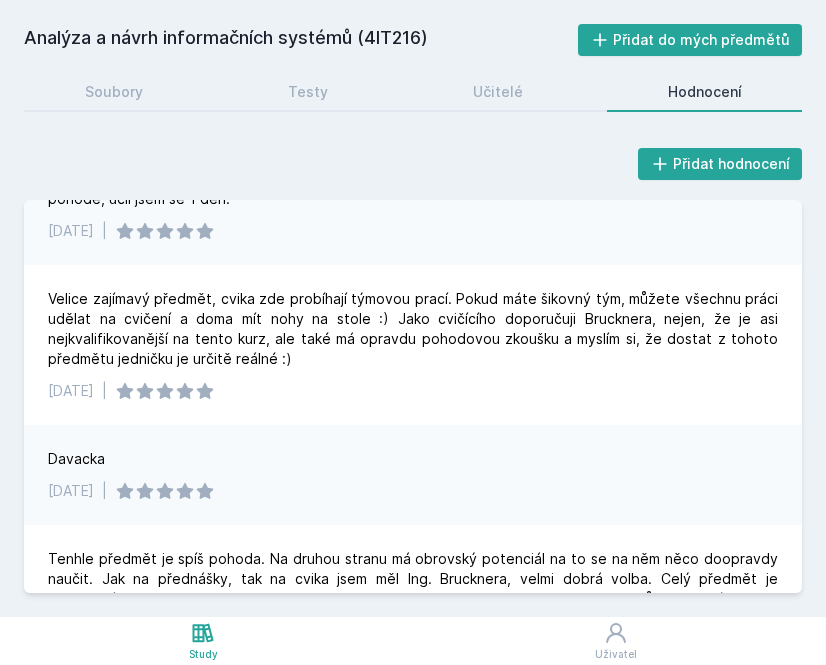 scroll, scrollTop: 836, scrollLeft: 0, axis: vertical 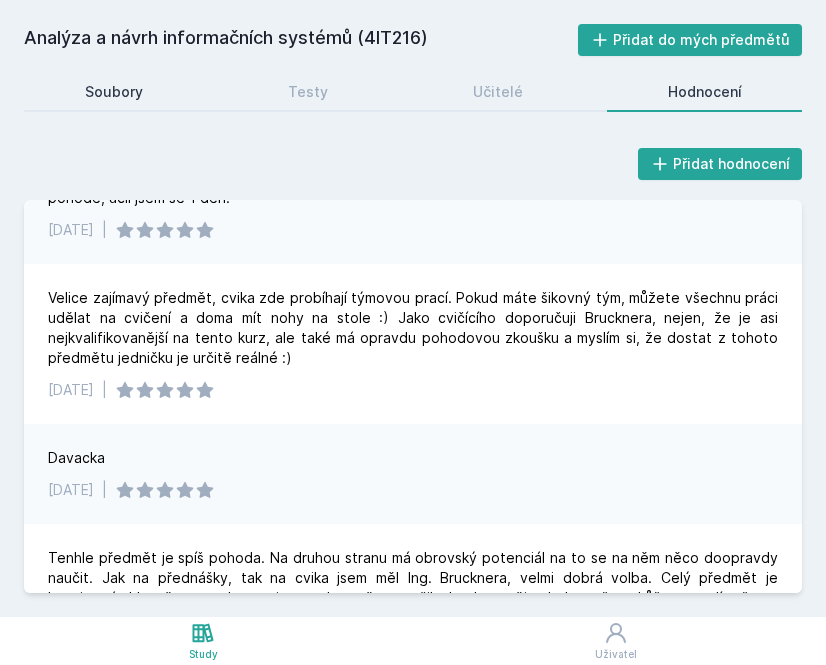 click on "Soubory" at bounding box center [114, 92] 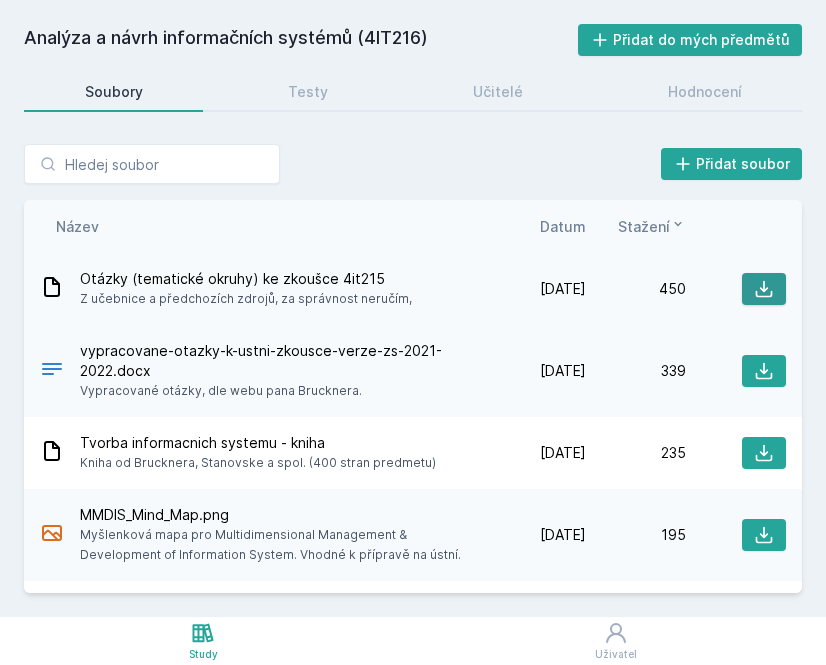 click 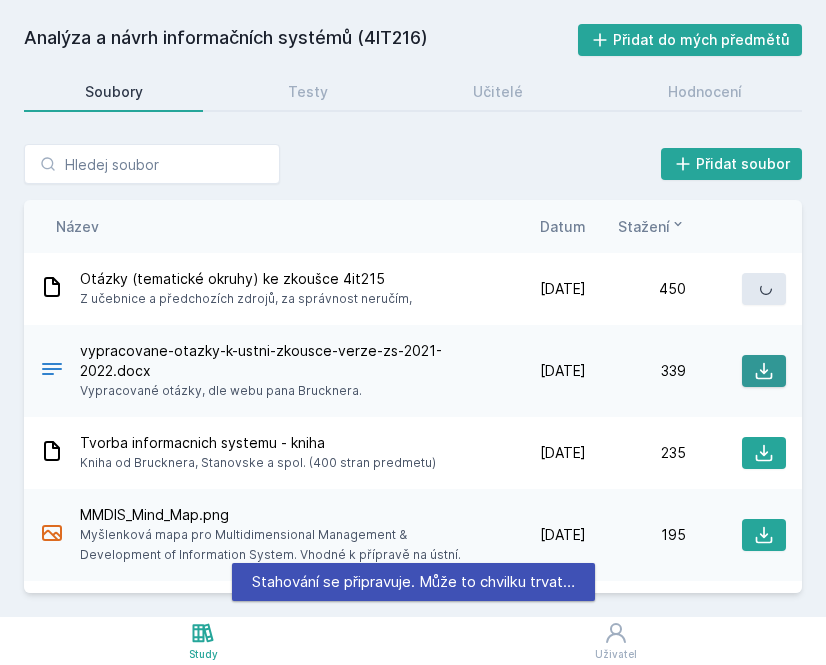 click 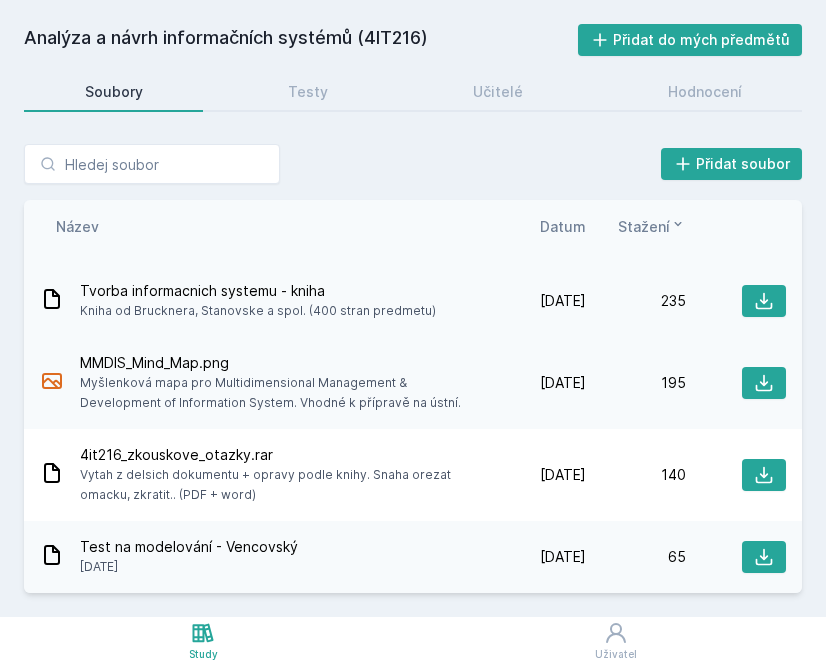 scroll, scrollTop: 152, scrollLeft: 0, axis: vertical 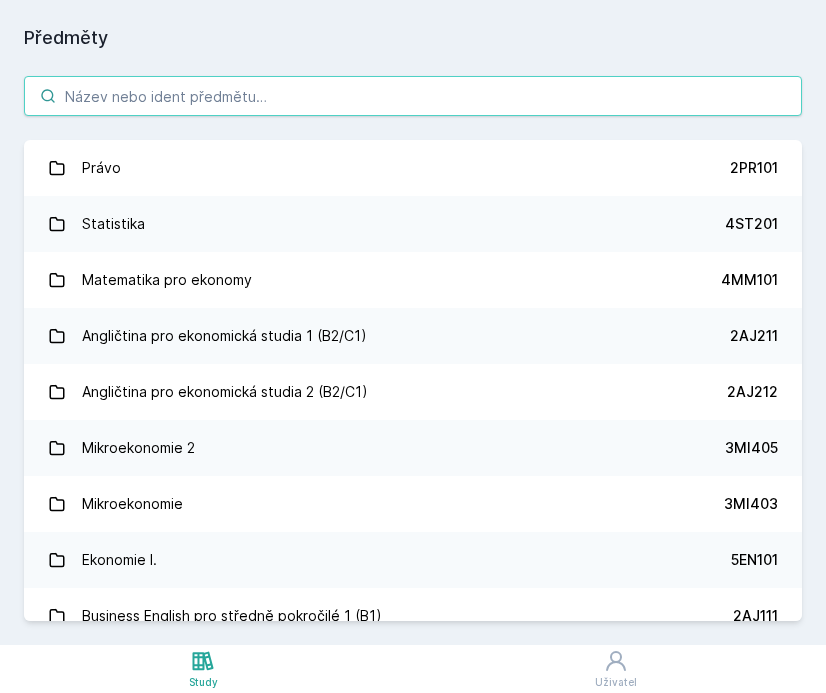 click at bounding box center (413, 96) 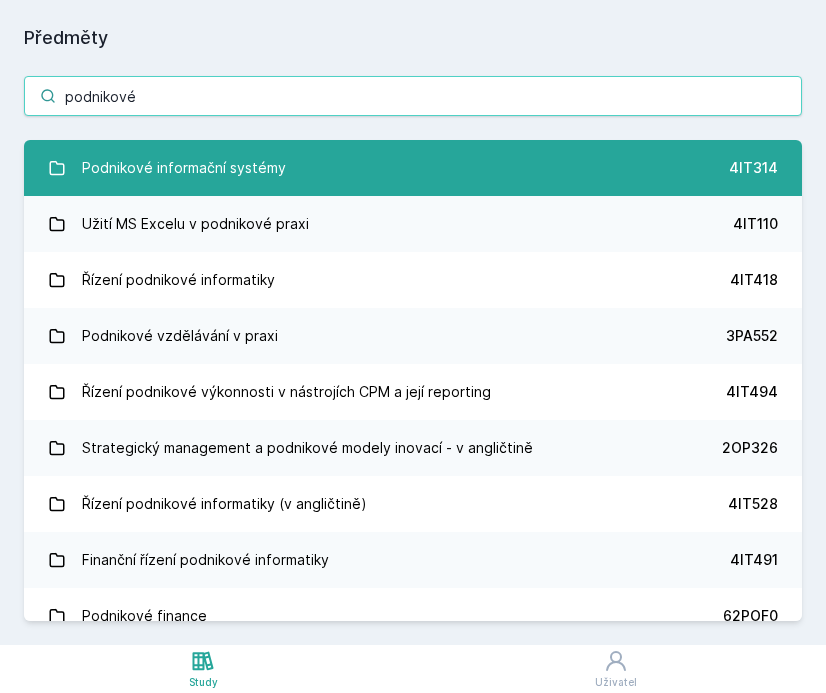 type on "podnikové" 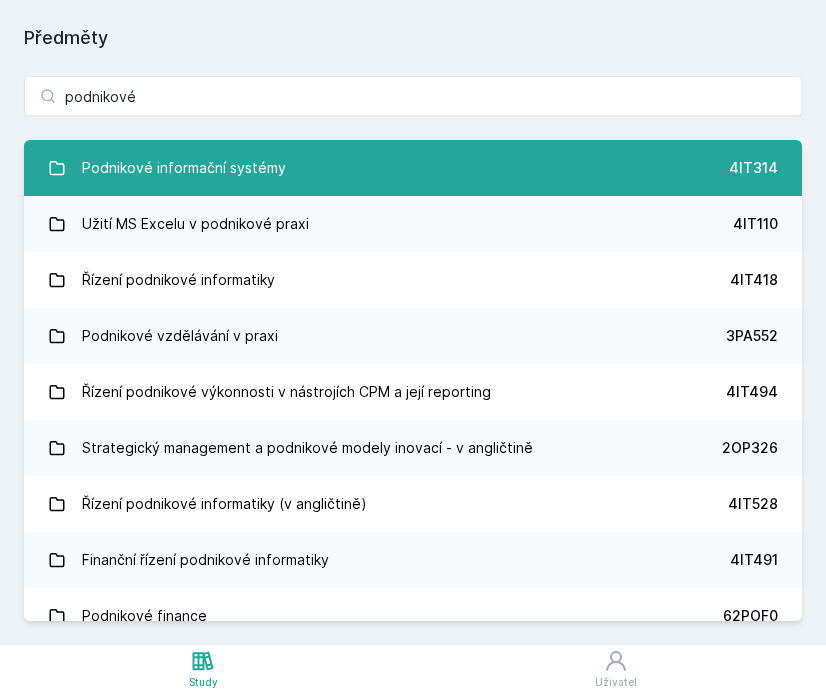 click on "Podnikové informační systémy" at bounding box center (184, 168) 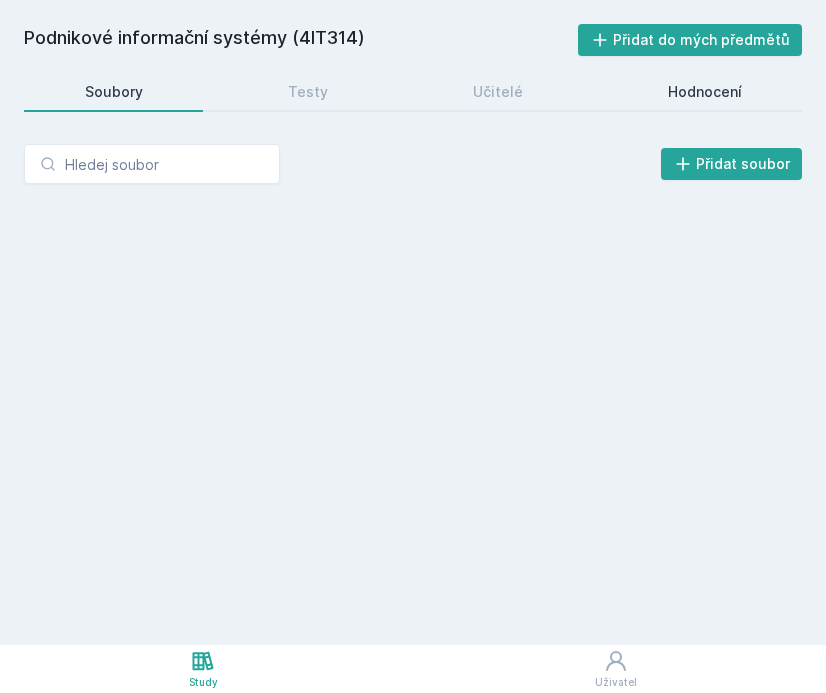 click on "Hodnocení" at bounding box center (704, 92) 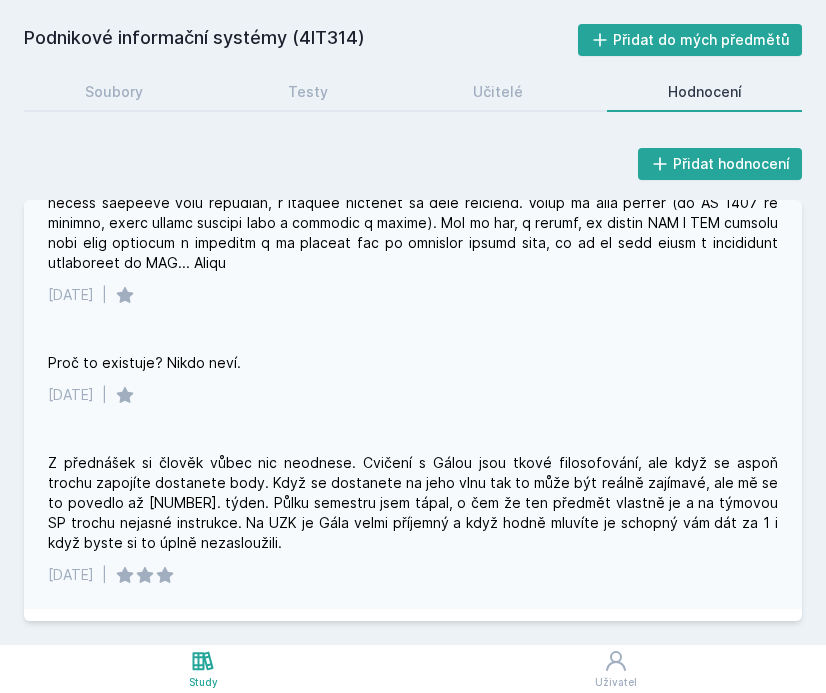 scroll, scrollTop: 502, scrollLeft: 0, axis: vertical 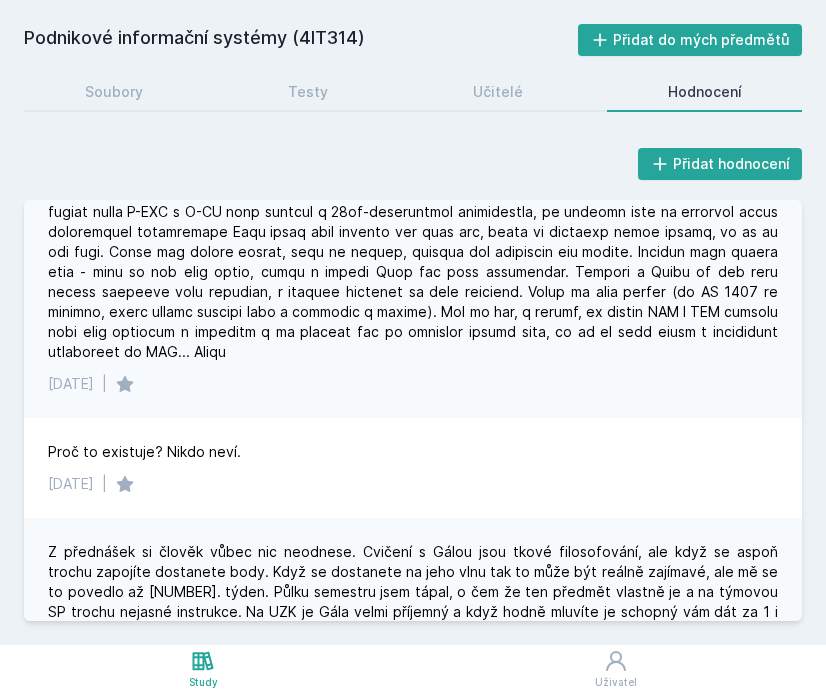 click at bounding box center [413, 262] 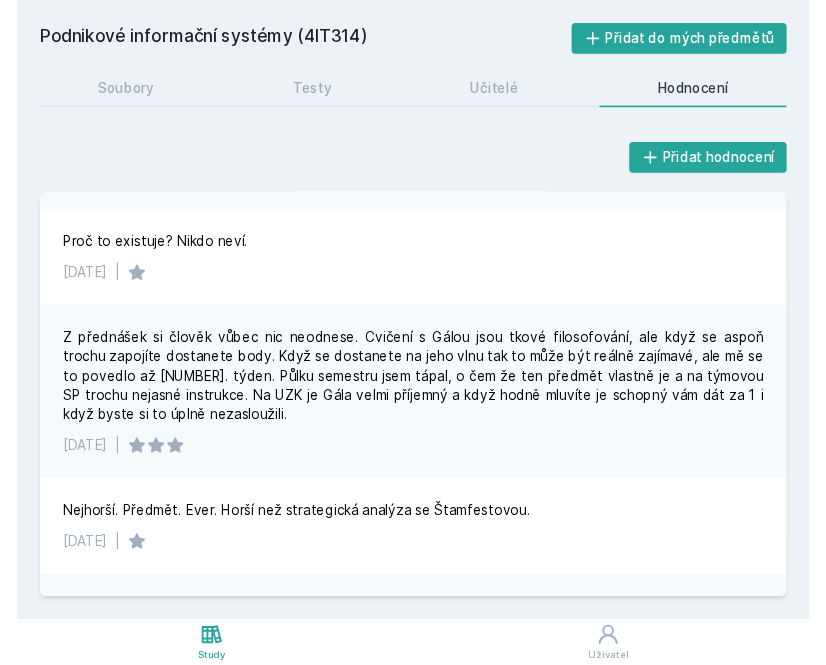 scroll, scrollTop: 706, scrollLeft: 0, axis: vertical 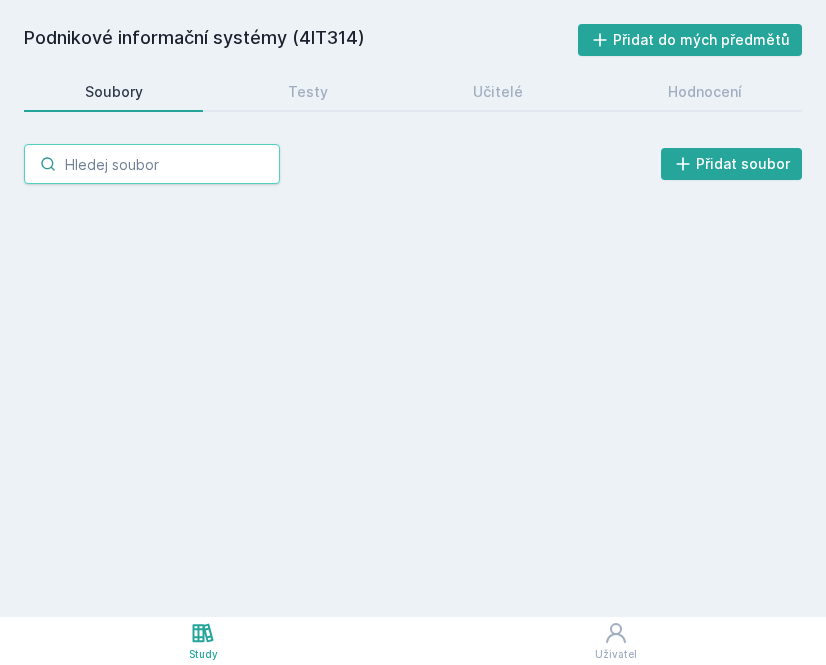 click at bounding box center (152, 164) 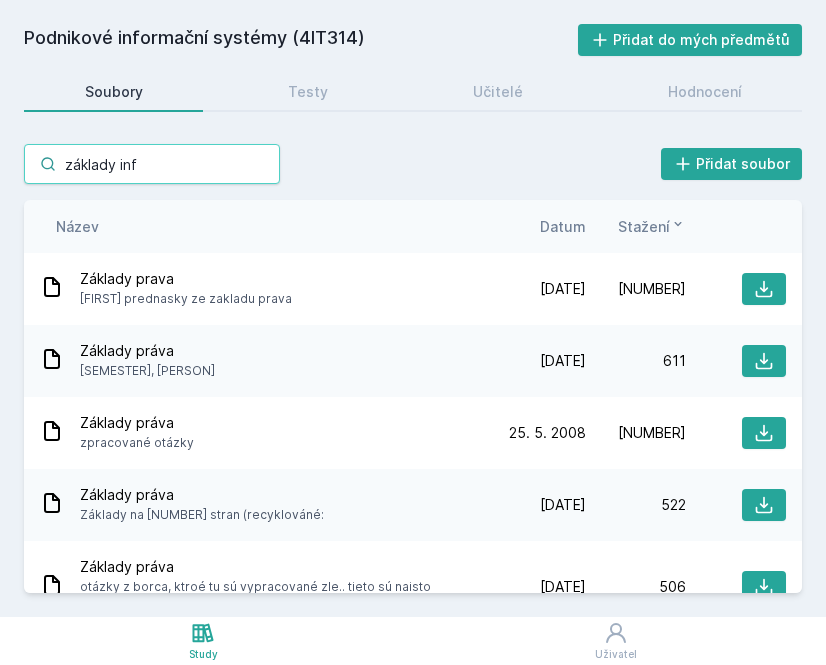type on "základy inf" 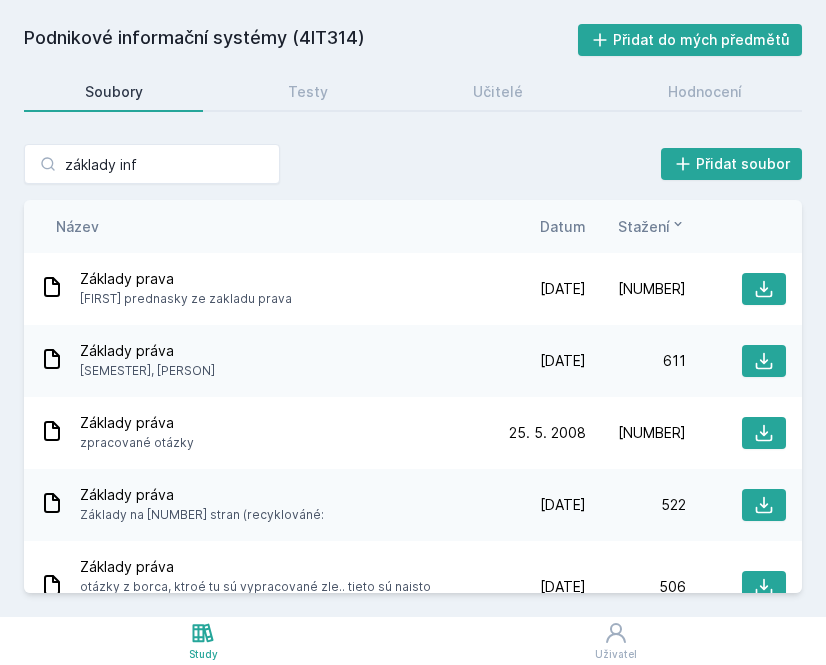 click on "Podnikové informační systémy (4IT314)" at bounding box center [301, 40] 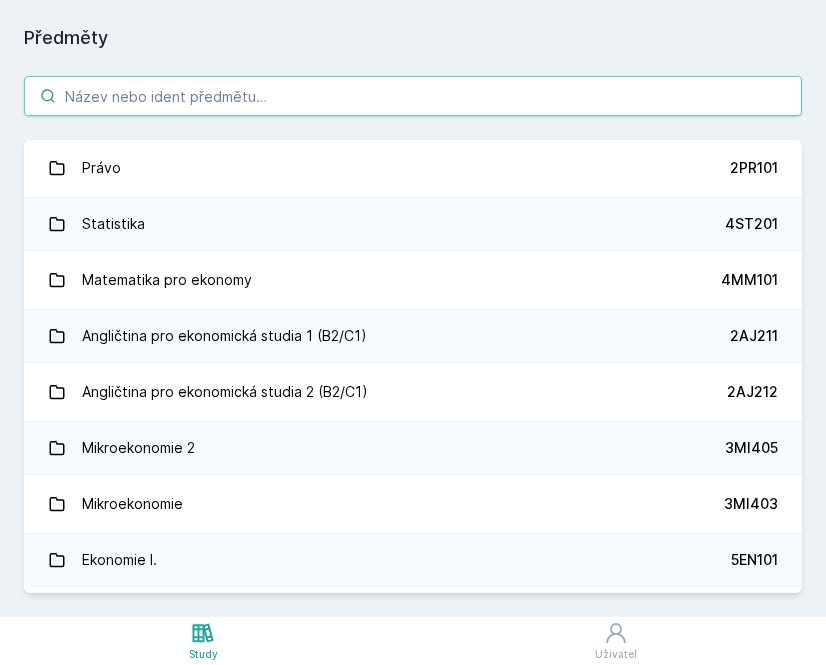click at bounding box center (413, 96) 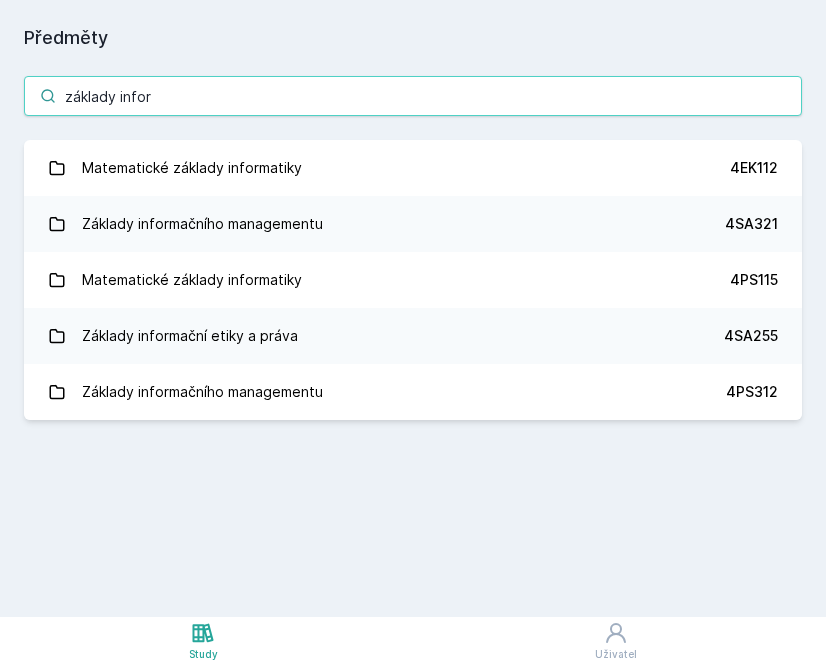 type on "základy inform" 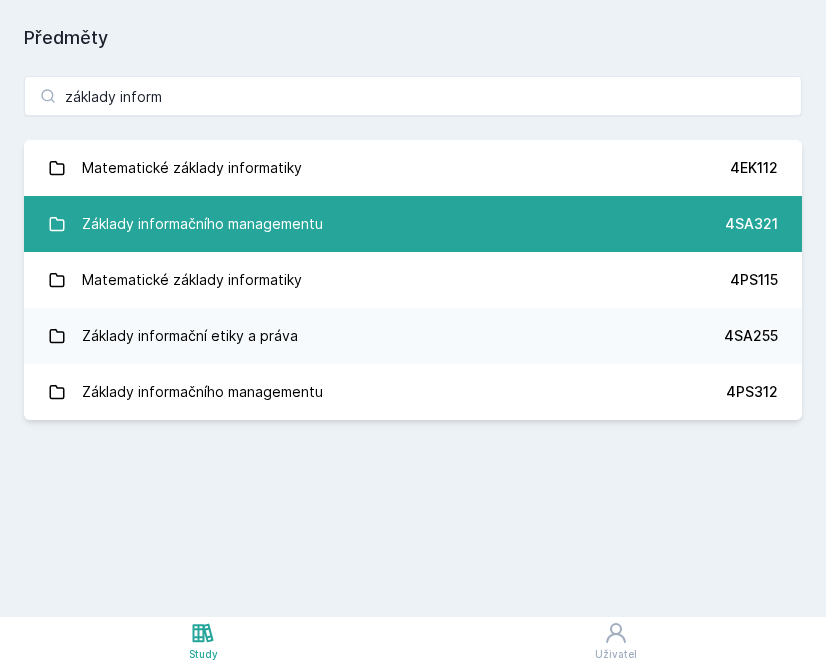 click on "Základy informačního managementu" at bounding box center [202, 224] 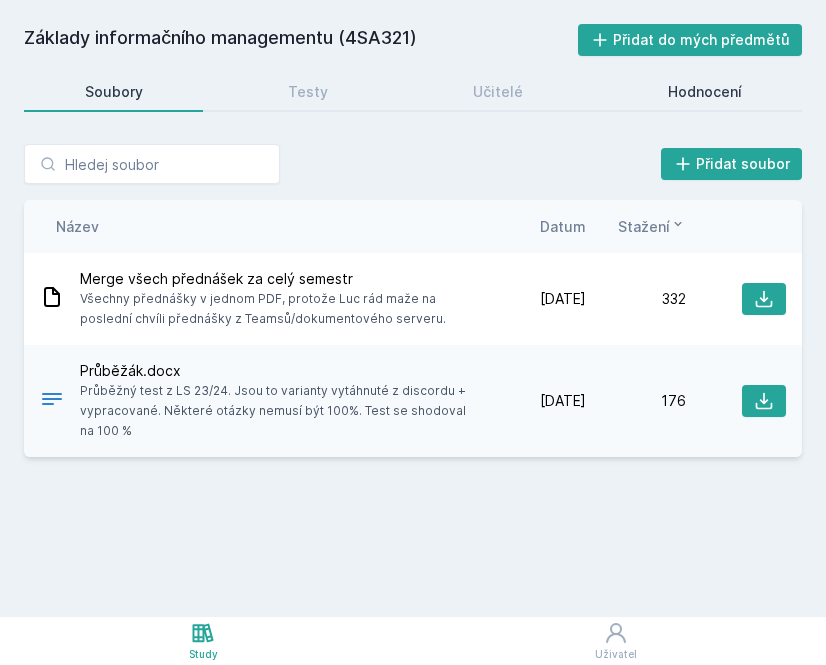 click on "Hodnocení" at bounding box center [705, 92] 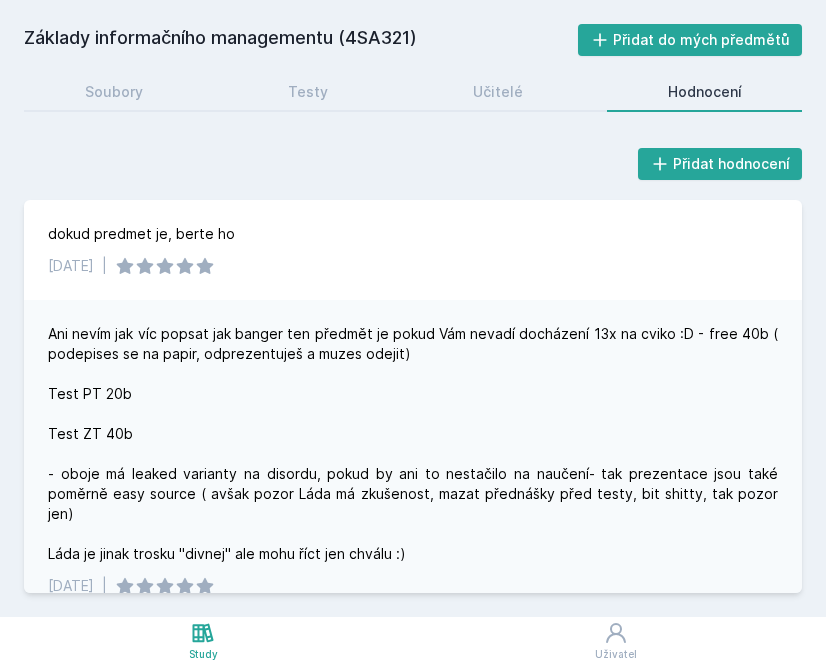 scroll, scrollTop: 0, scrollLeft: 0, axis: both 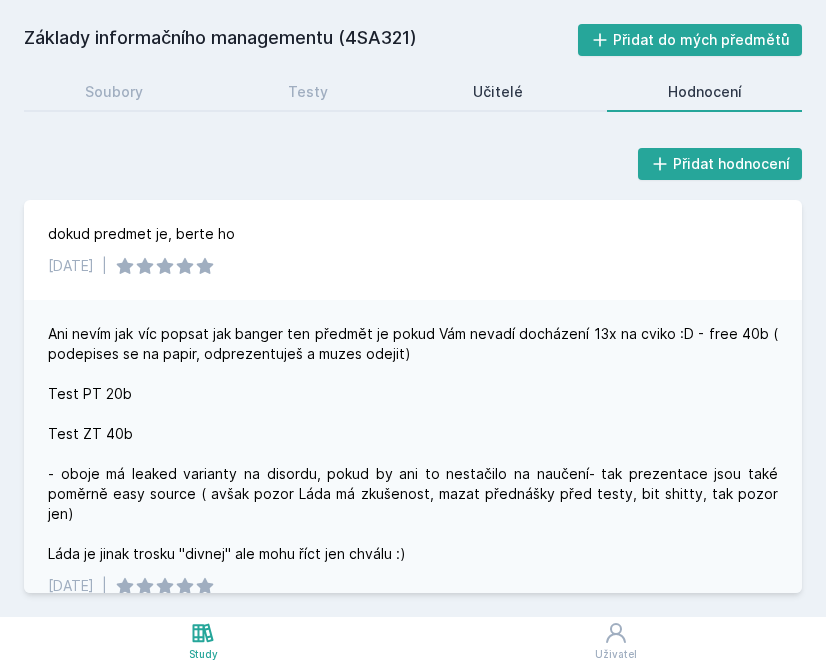 click on "Učitelé" at bounding box center (498, 92) 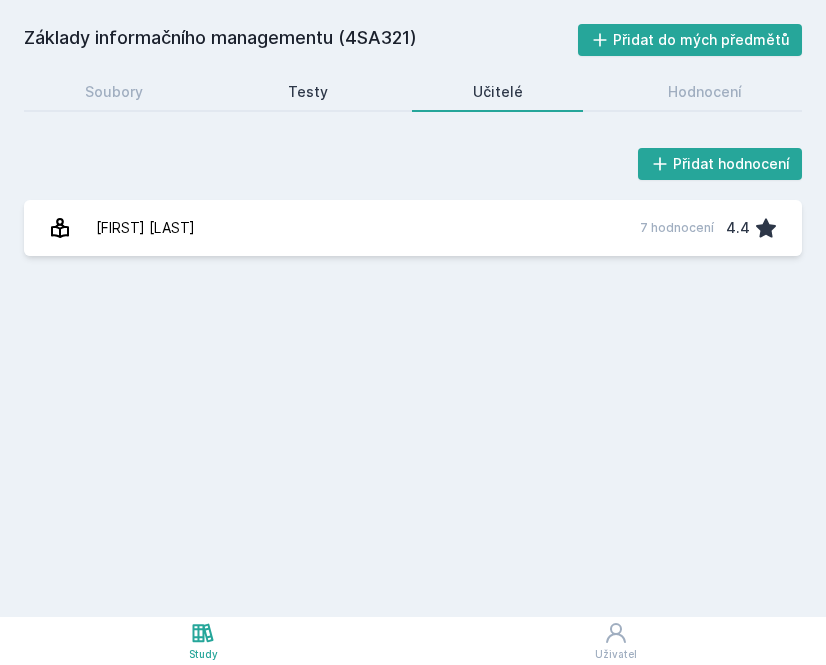 click on "Testy" at bounding box center (308, 92) 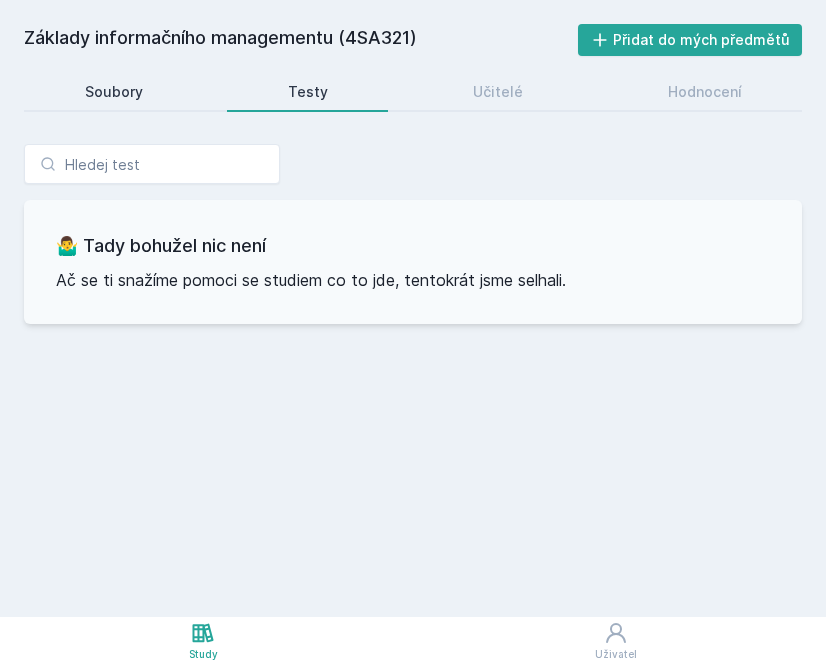 click on "Soubory" at bounding box center (113, 92) 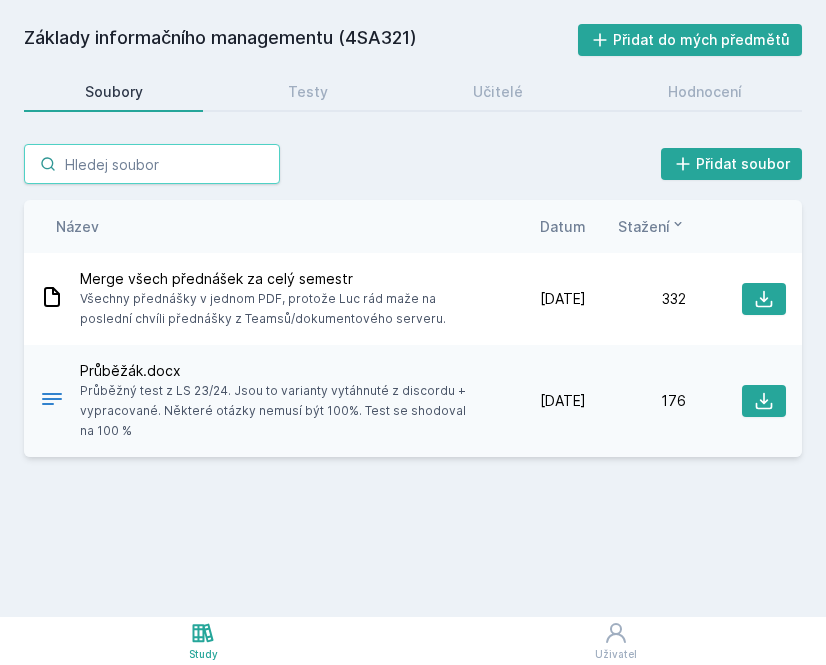 click at bounding box center [152, 164] 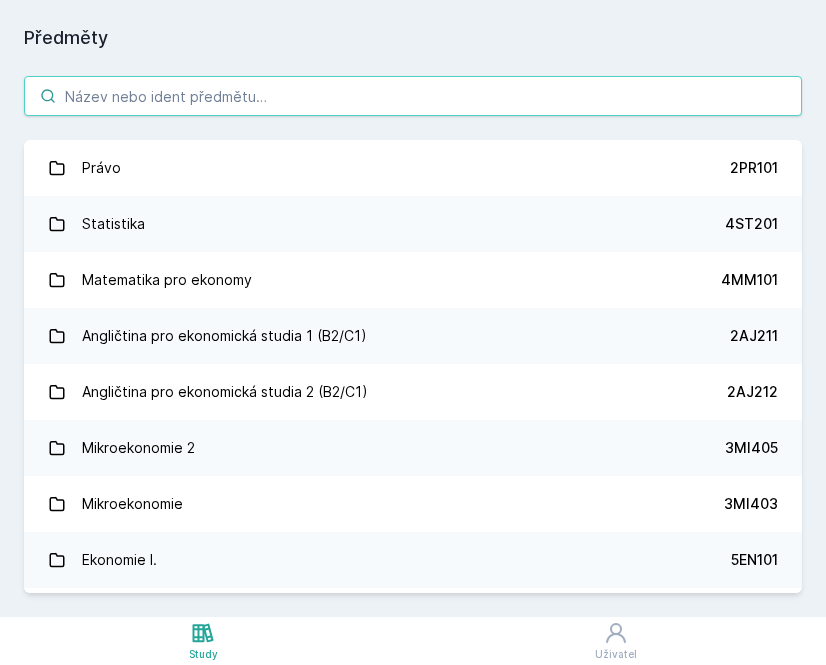 click at bounding box center [413, 96] 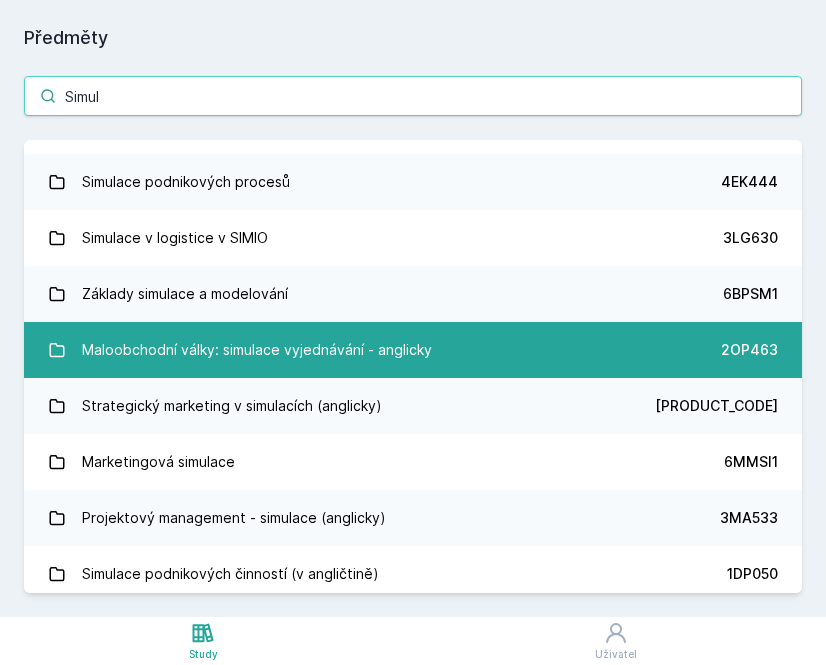 scroll, scrollTop: 379, scrollLeft: 0, axis: vertical 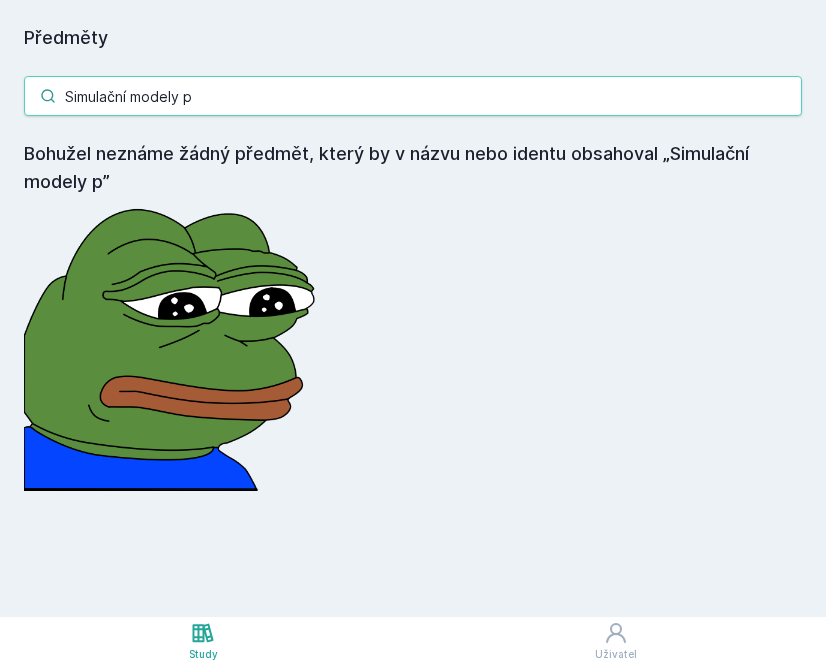 type on "Simulační modely pr" 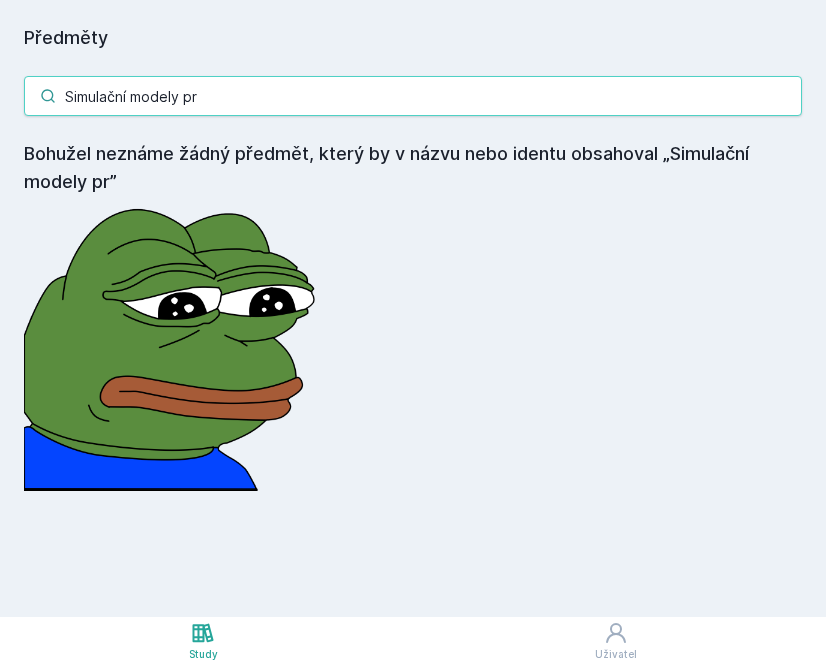 click on "Simulační modely pr" at bounding box center [413, 96] 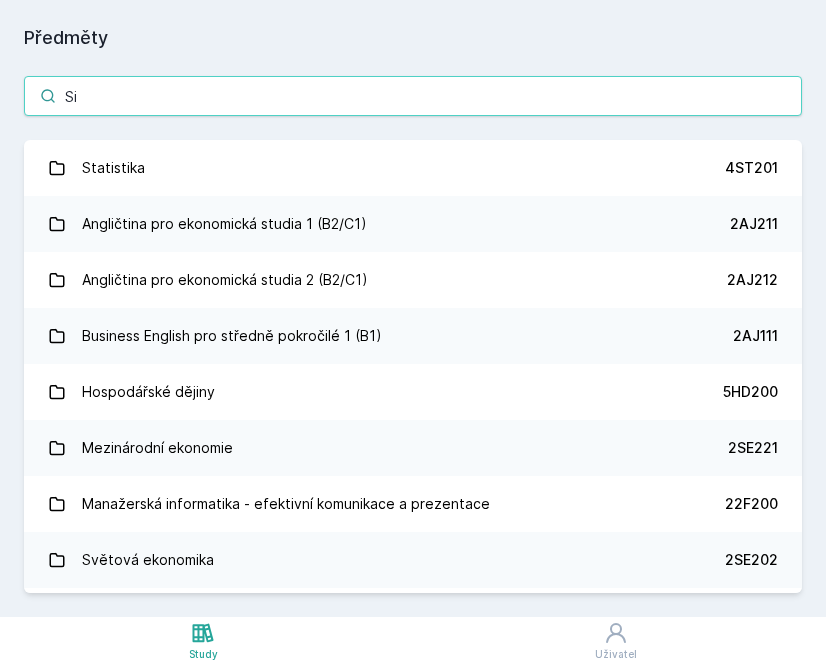 type on "Sim" 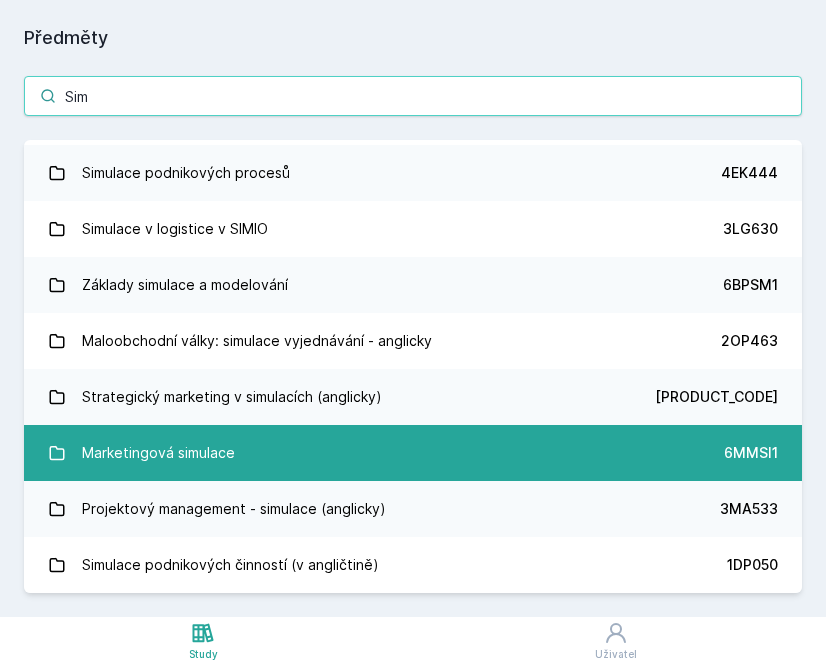 scroll, scrollTop: 387, scrollLeft: 0, axis: vertical 